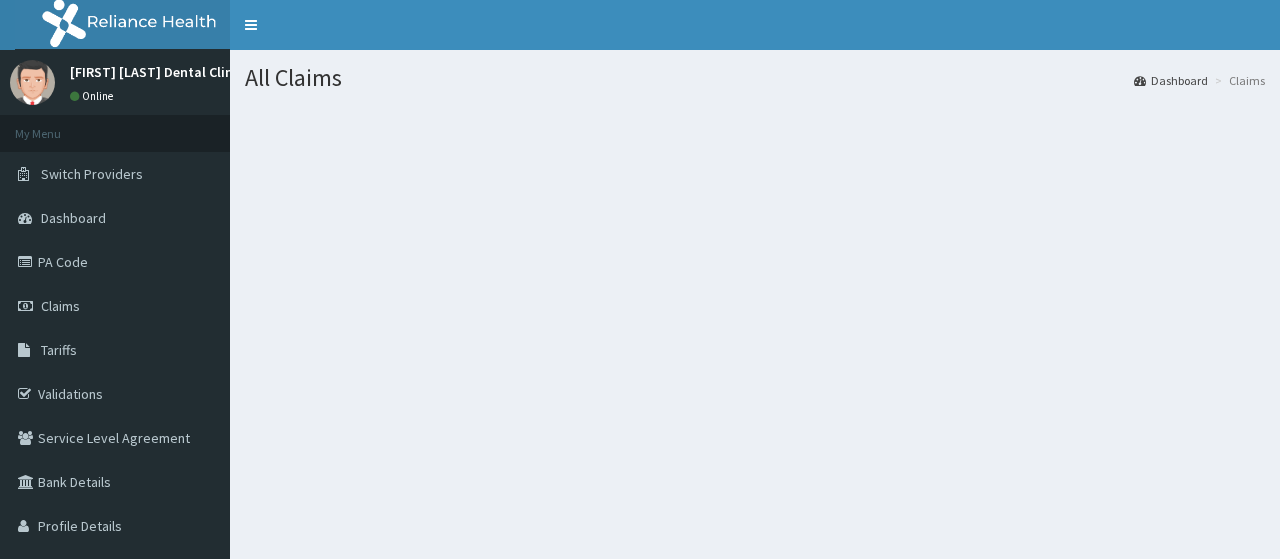 scroll, scrollTop: 0, scrollLeft: 0, axis: both 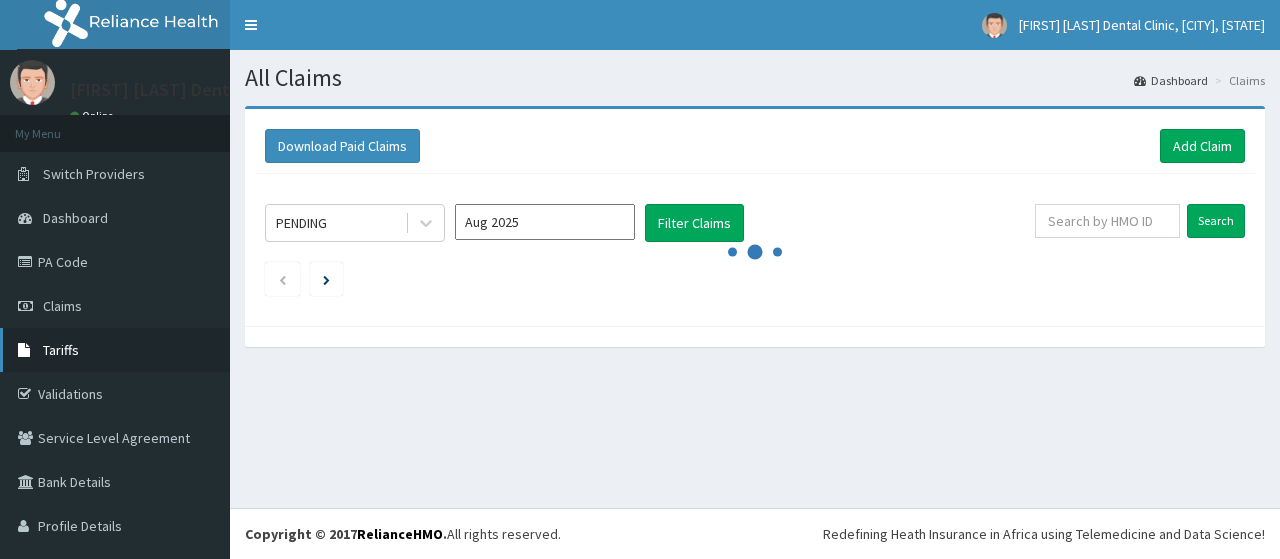 click on "Tariffs" at bounding box center (115, 350) 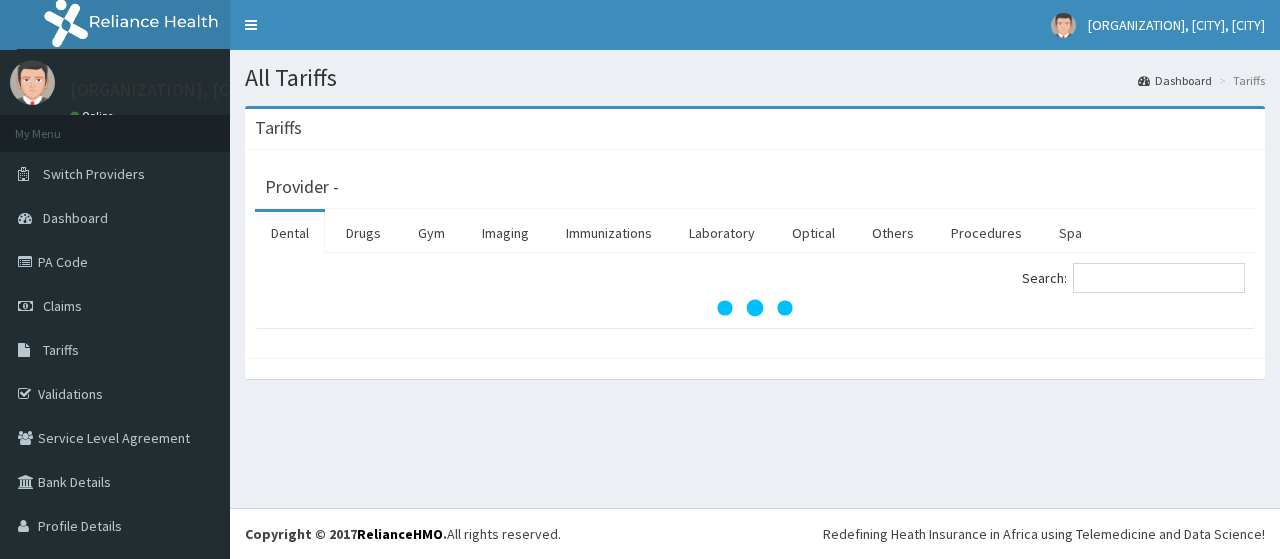 scroll, scrollTop: 0, scrollLeft: 0, axis: both 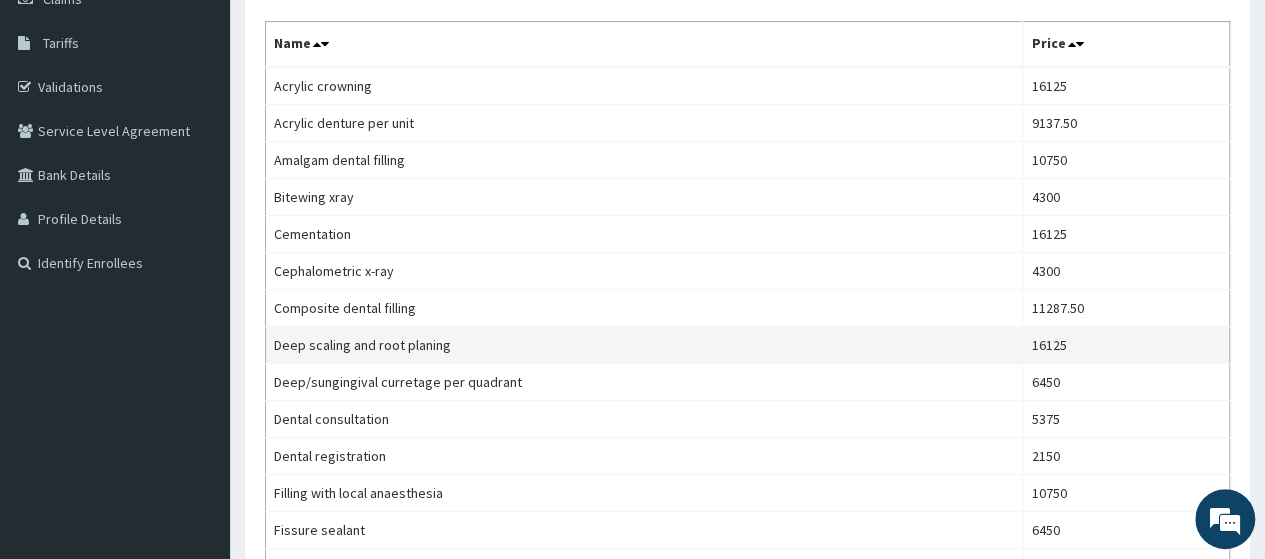 click on "Deep scaling and root planing" at bounding box center [644, 345] 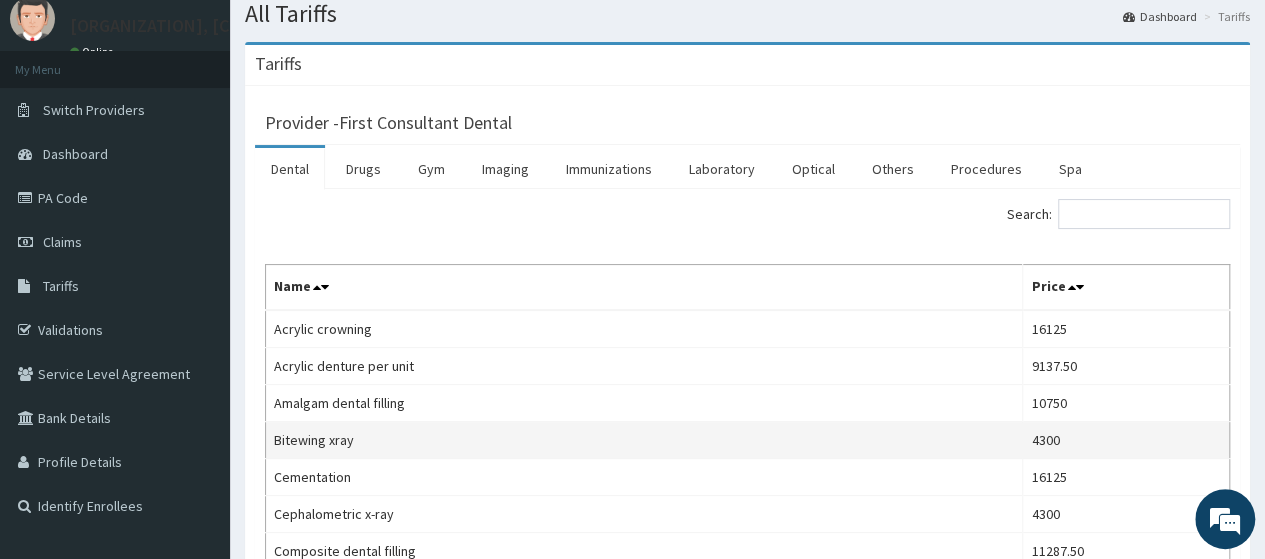 scroll, scrollTop: 64, scrollLeft: 0, axis: vertical 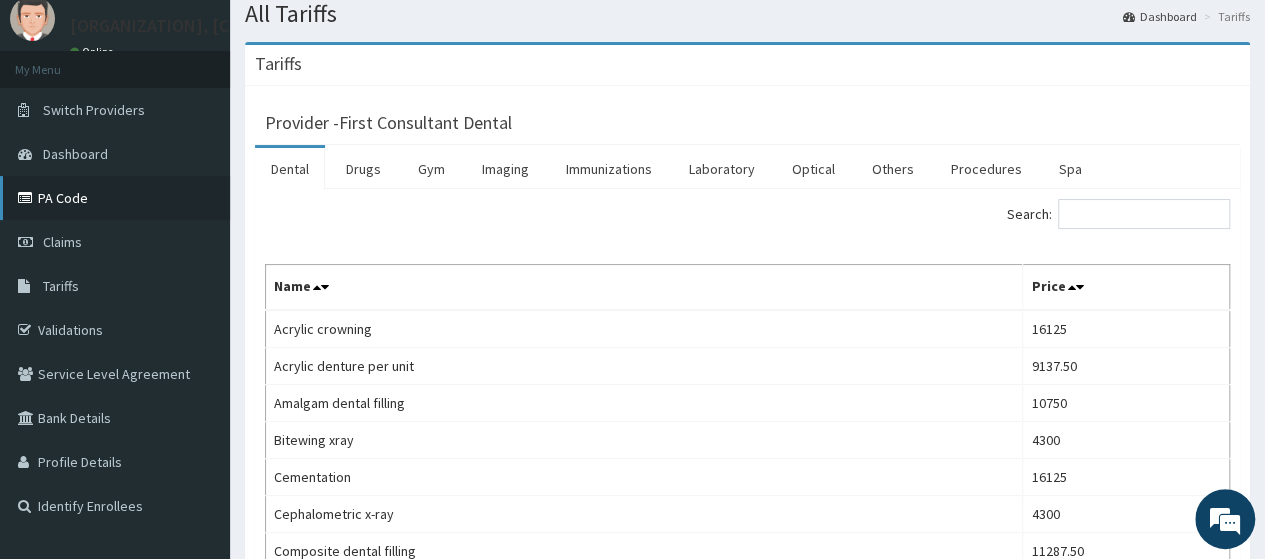 click on "PA Code" at bounding box center [115, 198] 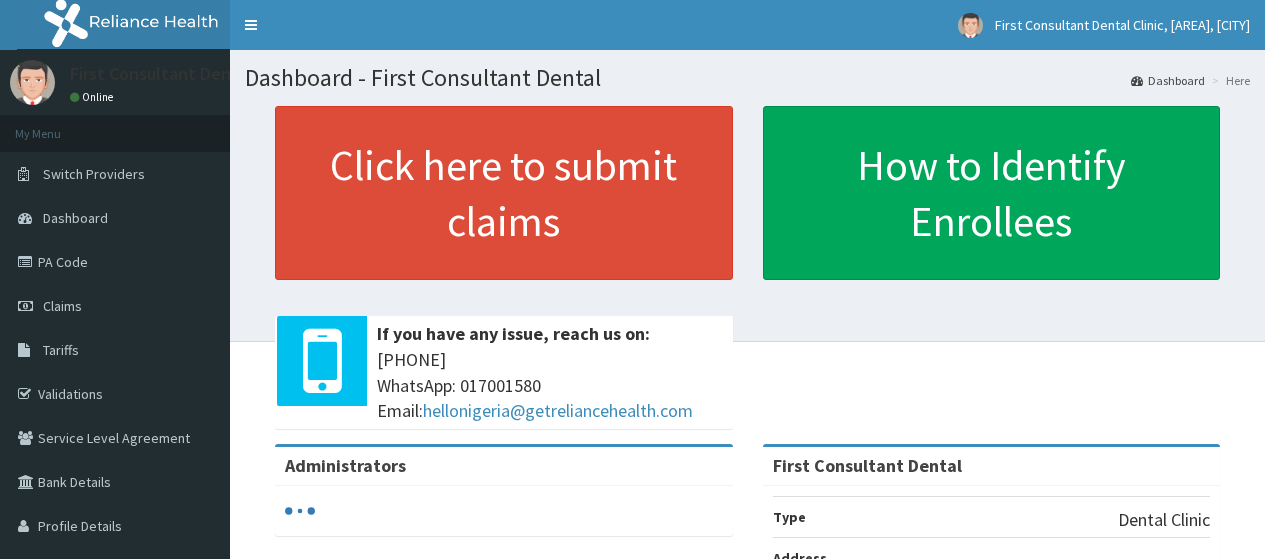 scroll, scrollTop: 0, scrollLeft: 0, axis: both 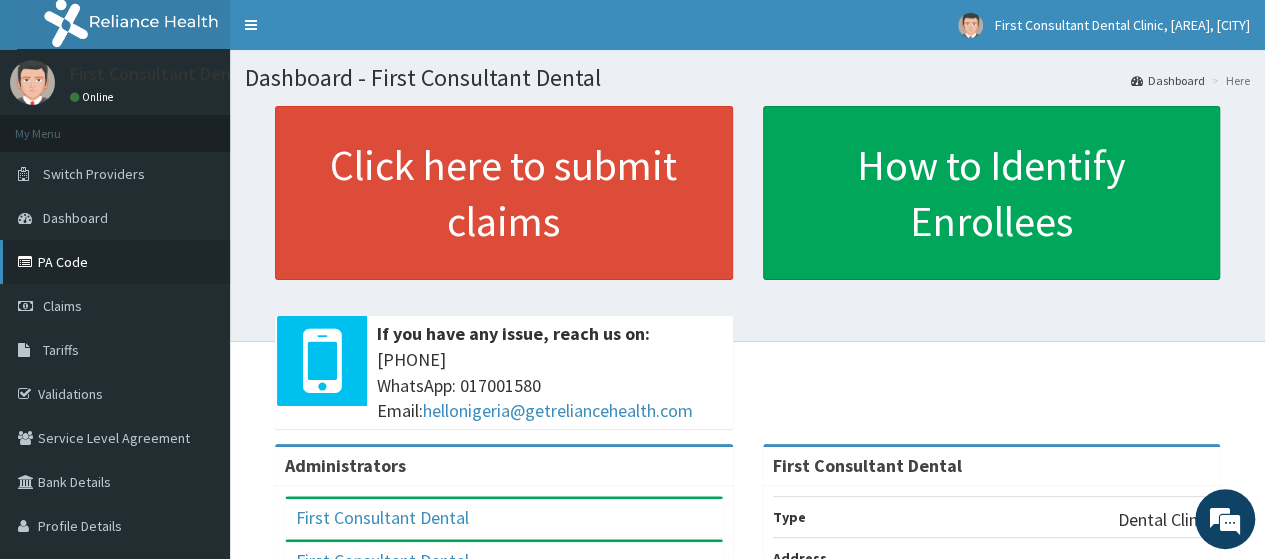 click on "PA Code" at bounding box center [115, 262] 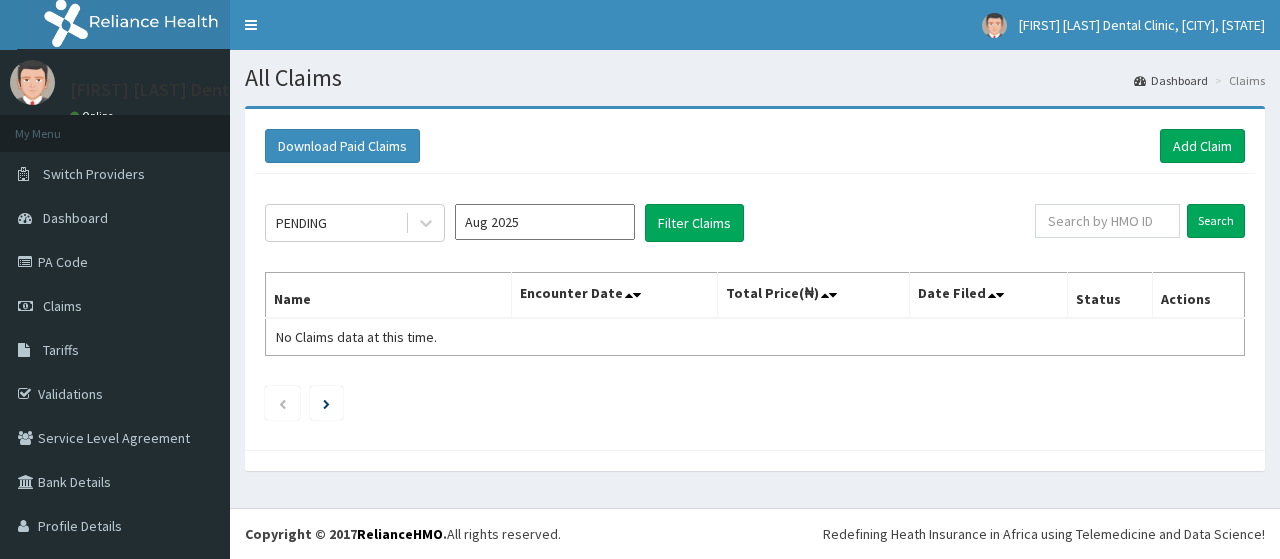 scroll, scrollTop: 0, scrollLeft: 0, axis: both 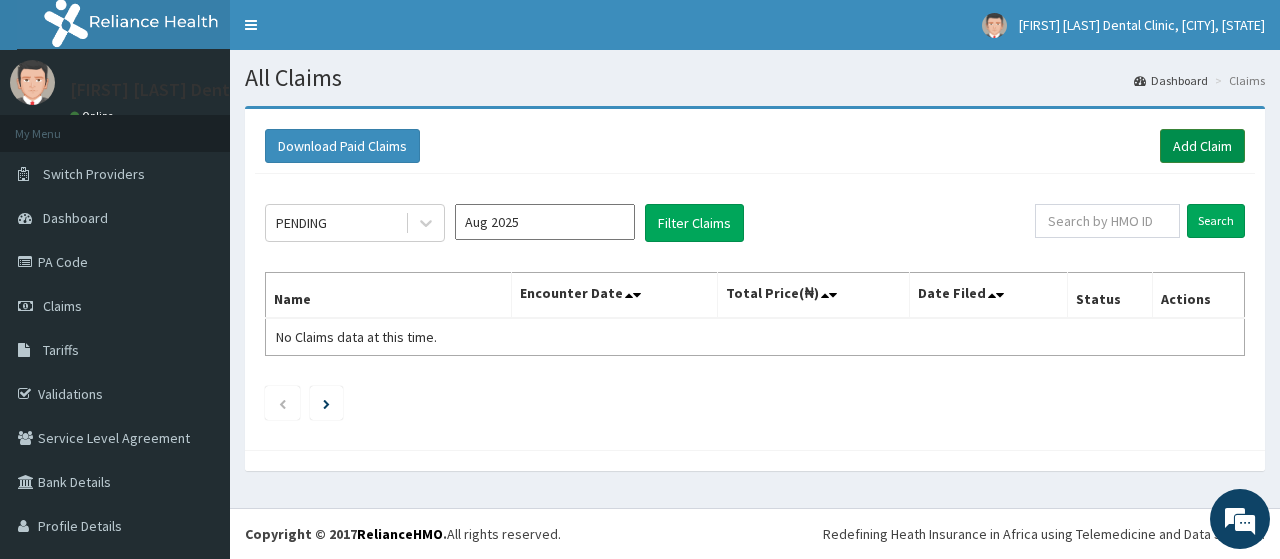 click on "Add Claim" at bounding box center [1202, 146] 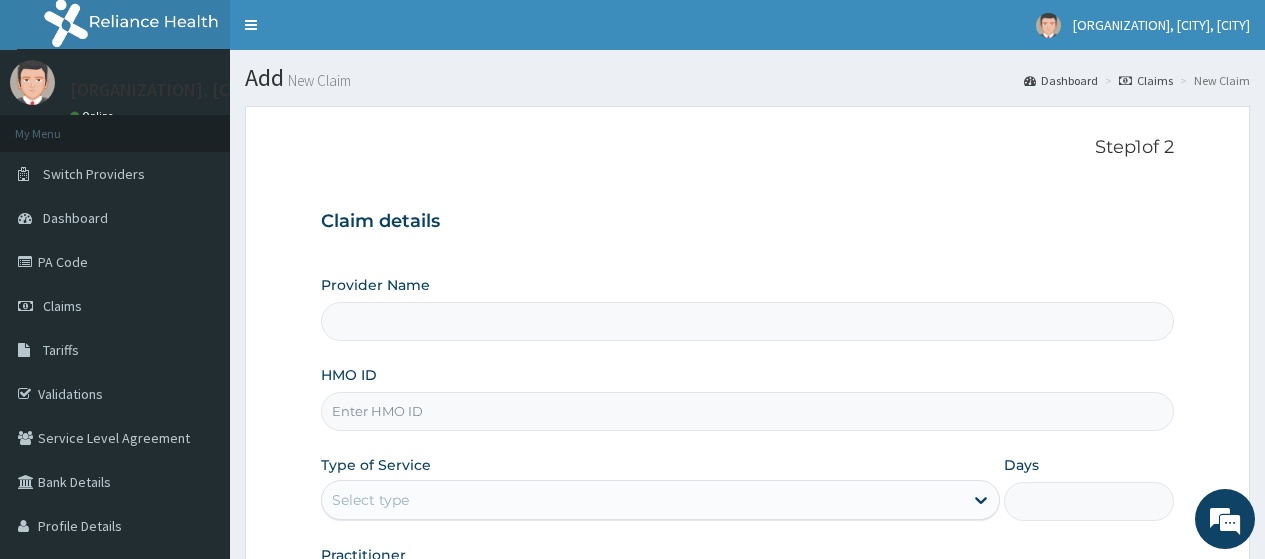 scroll, scrollTop: 0, scrollLeft: 0, axis: both 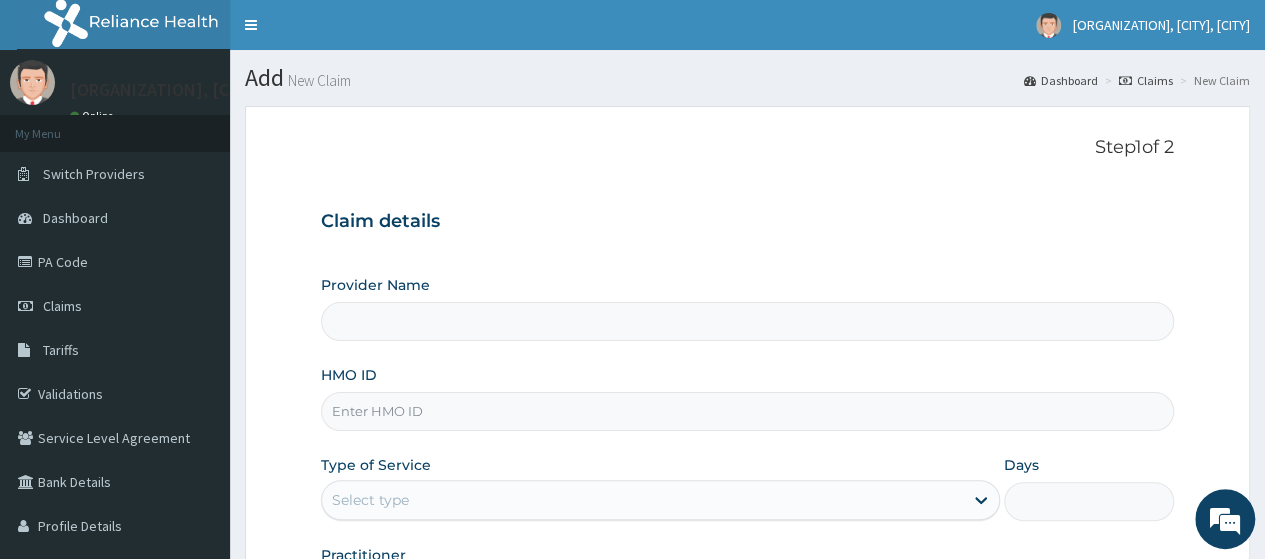type on "First Consultant Dental" 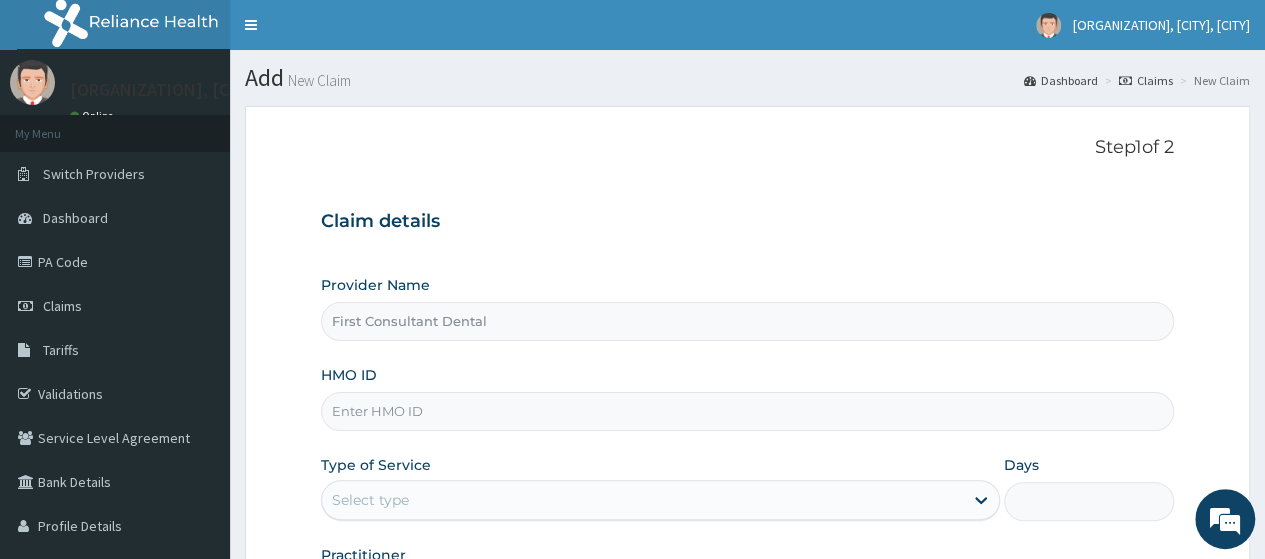 click on "HMO ID" at bounding box center [747, 411] 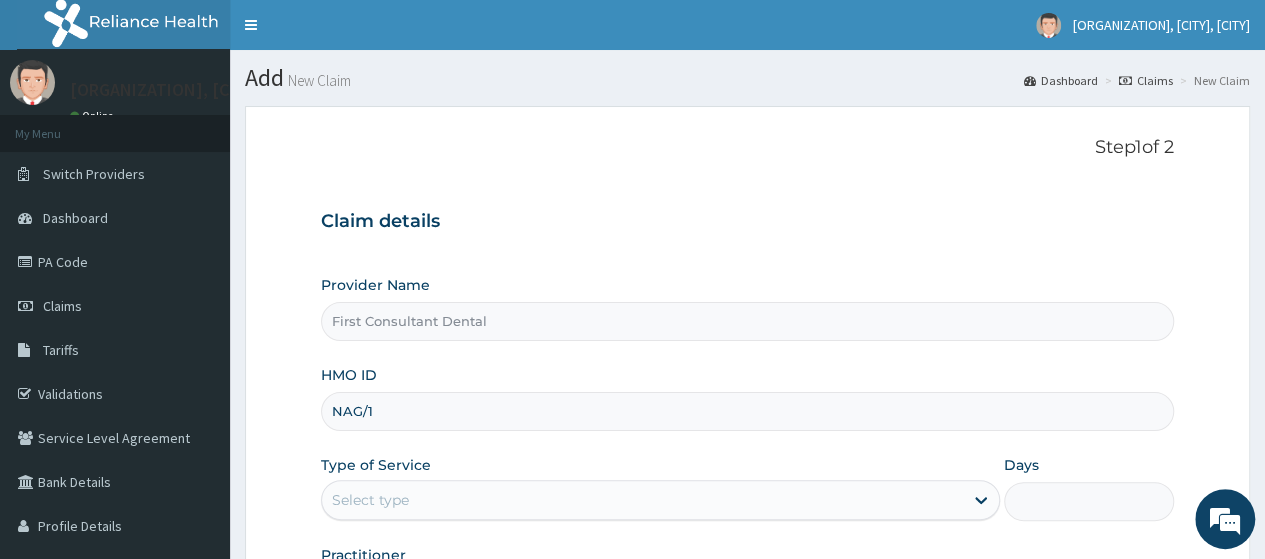 scroll, scrollTop: 0, scrollLeft: 0, axis: both 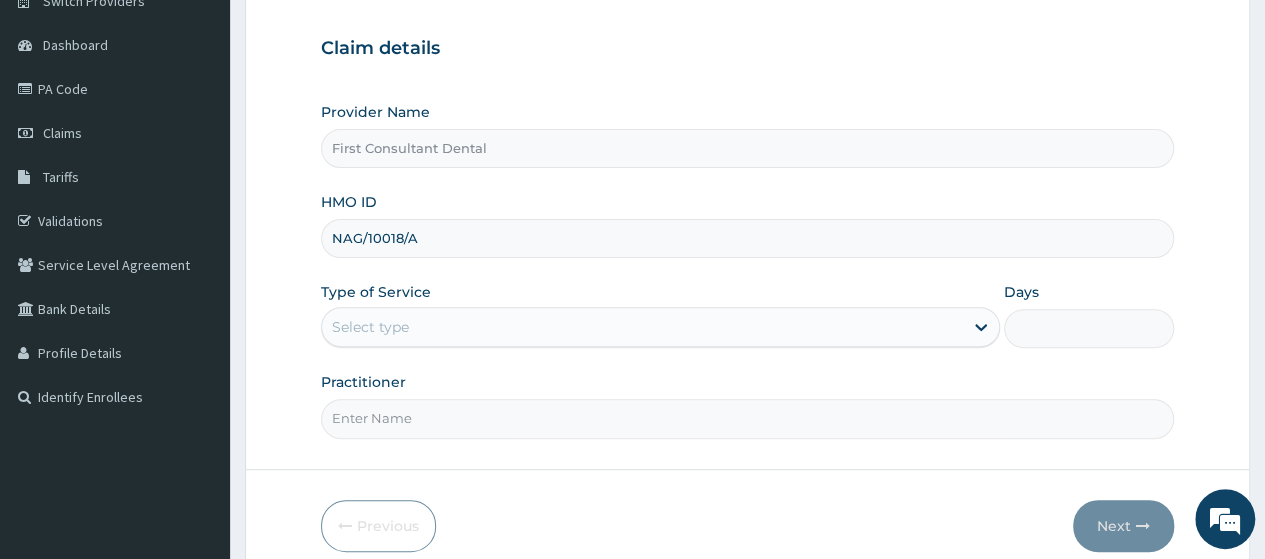 type on "NAG/10018/A" 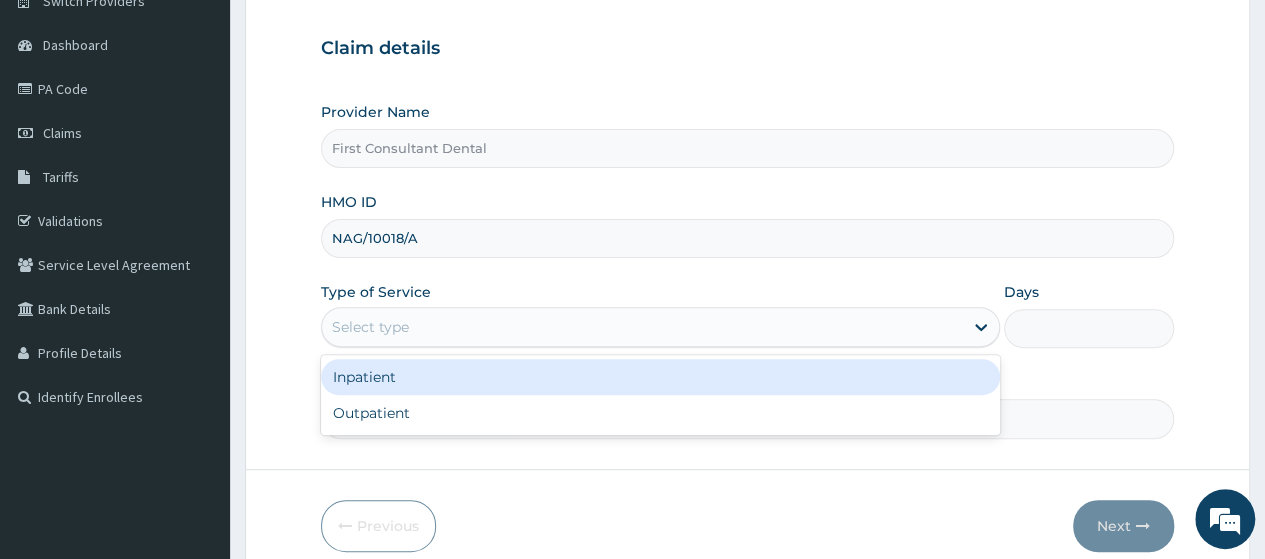 click on "Select type" at bounding box center [642, 327] 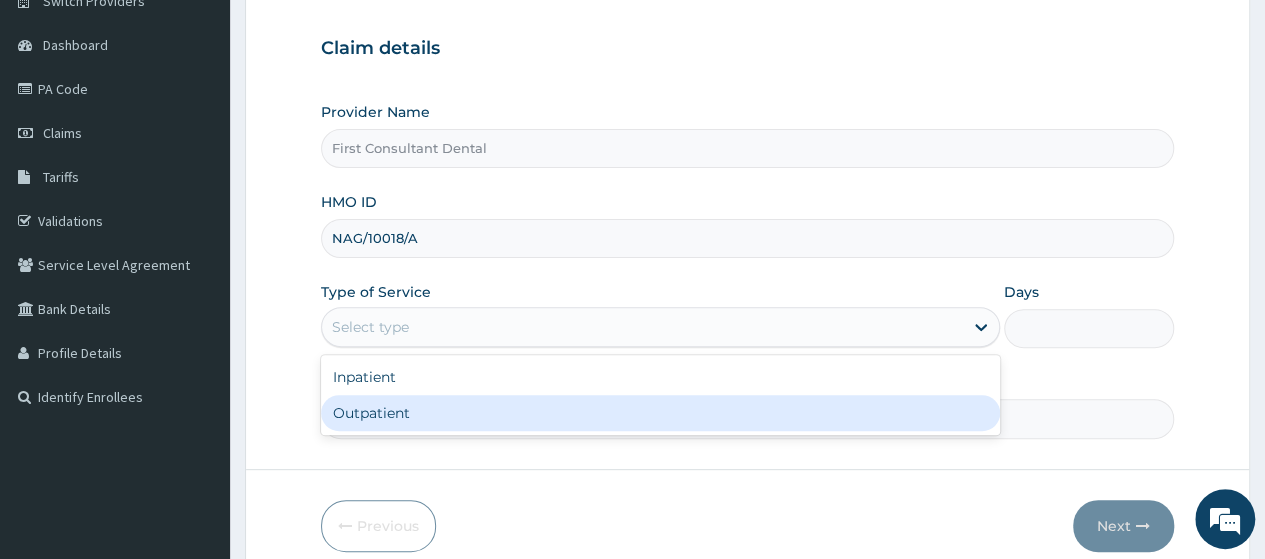 click on "Outpatient" at bounding box center (660, 413) 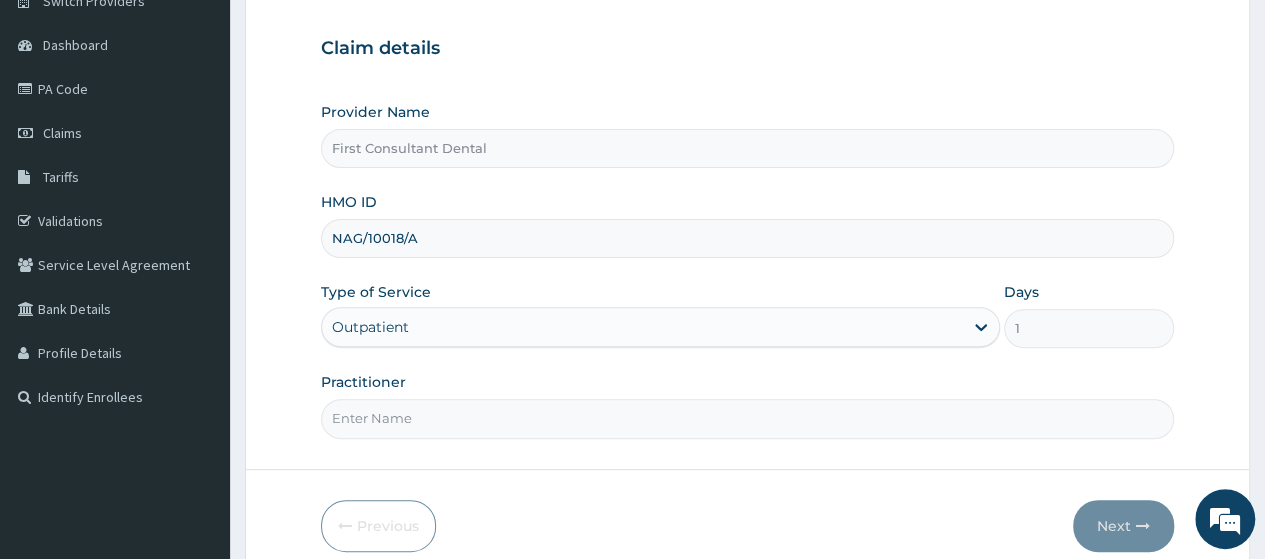 click on "Practitioner" at bounding box center [747, 418] 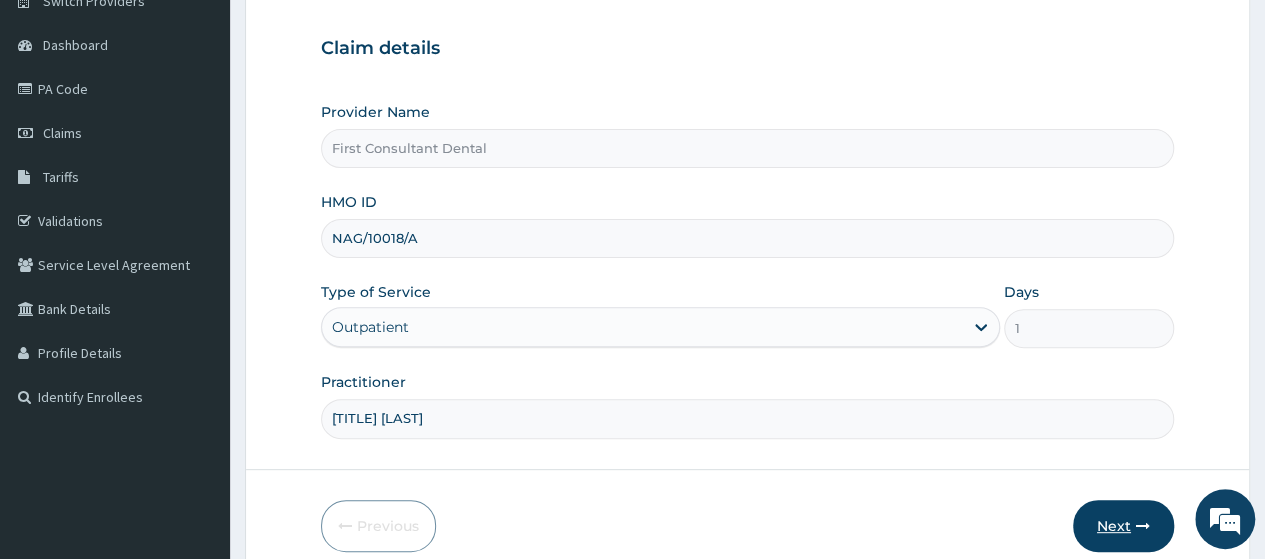 type on "DR AMOO" 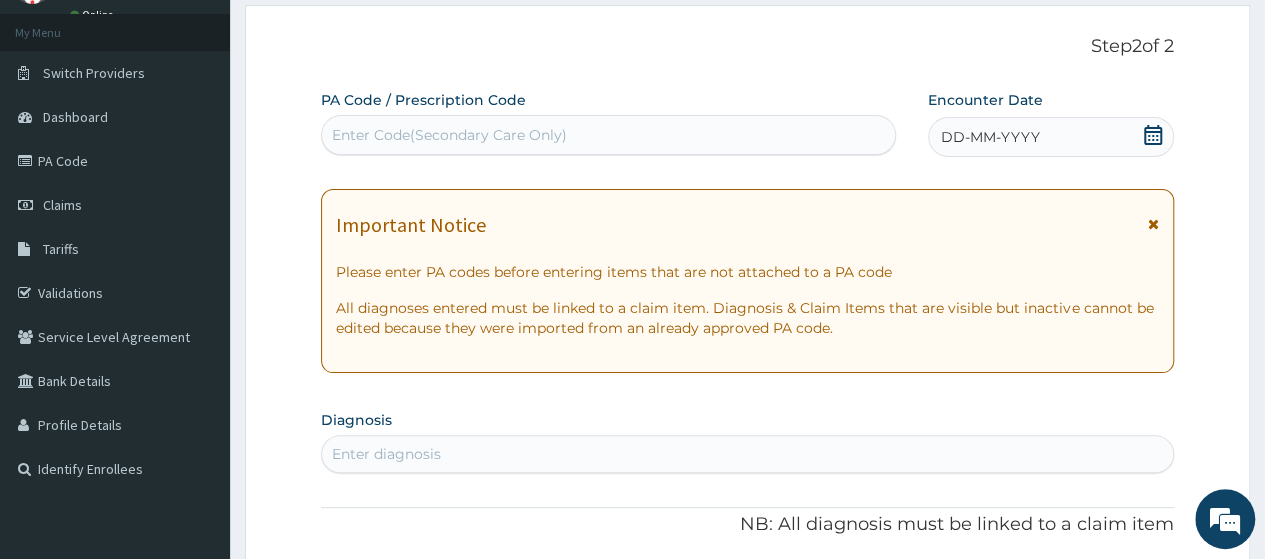 scroll, scrollTop: 97, scrollLeft: 0, axis: vertical 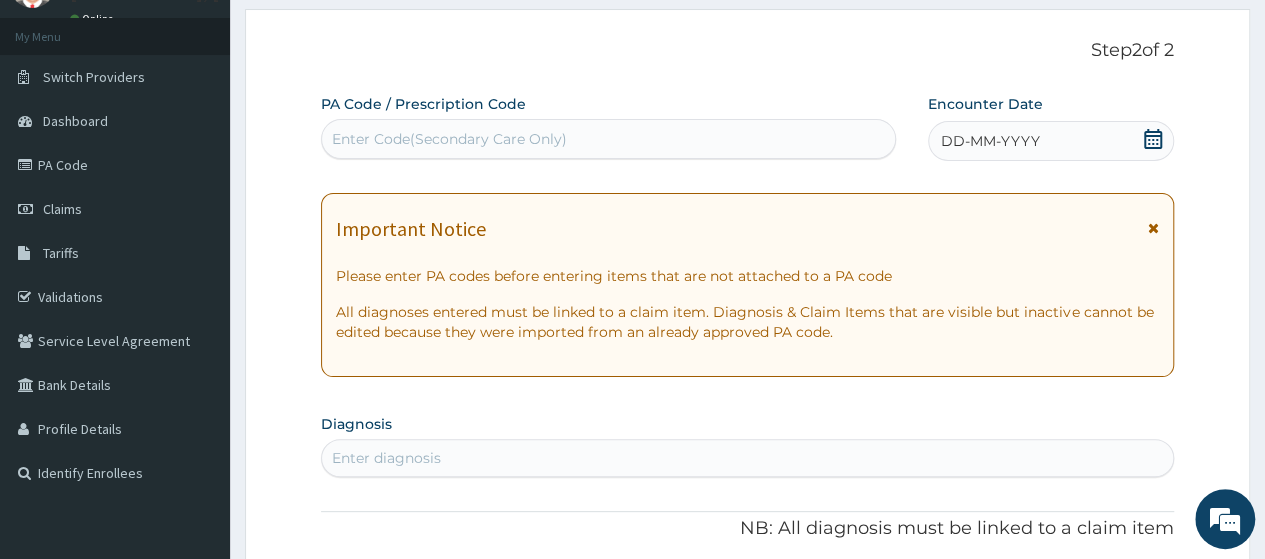 click on "Enter Code(Secondary Care Only)" at bounding box center [449, 139] 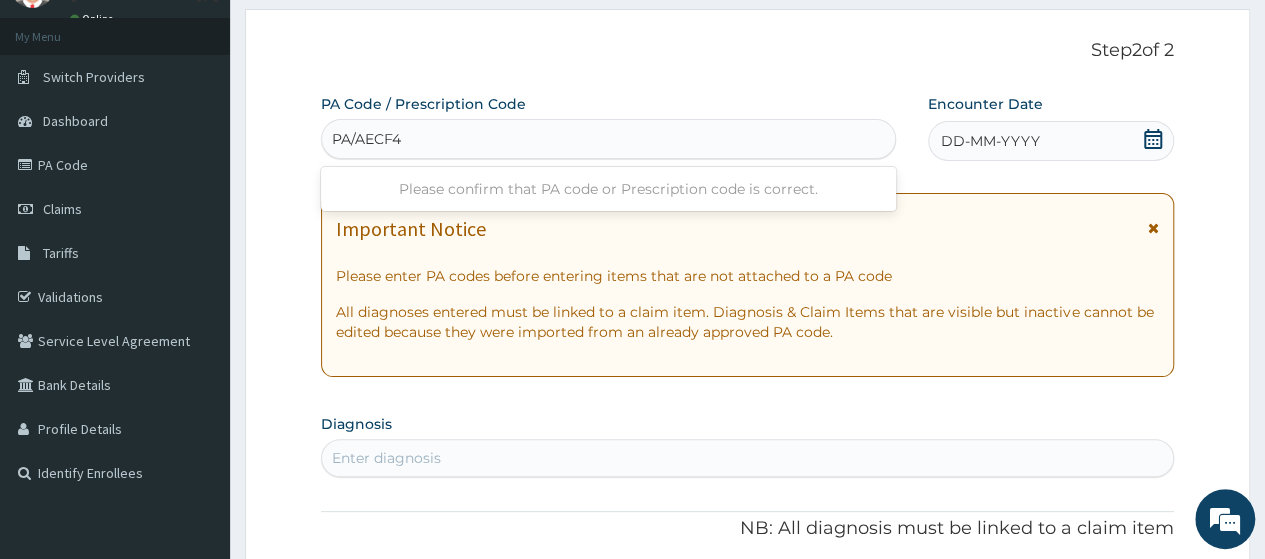 type on "PA/AECF43" 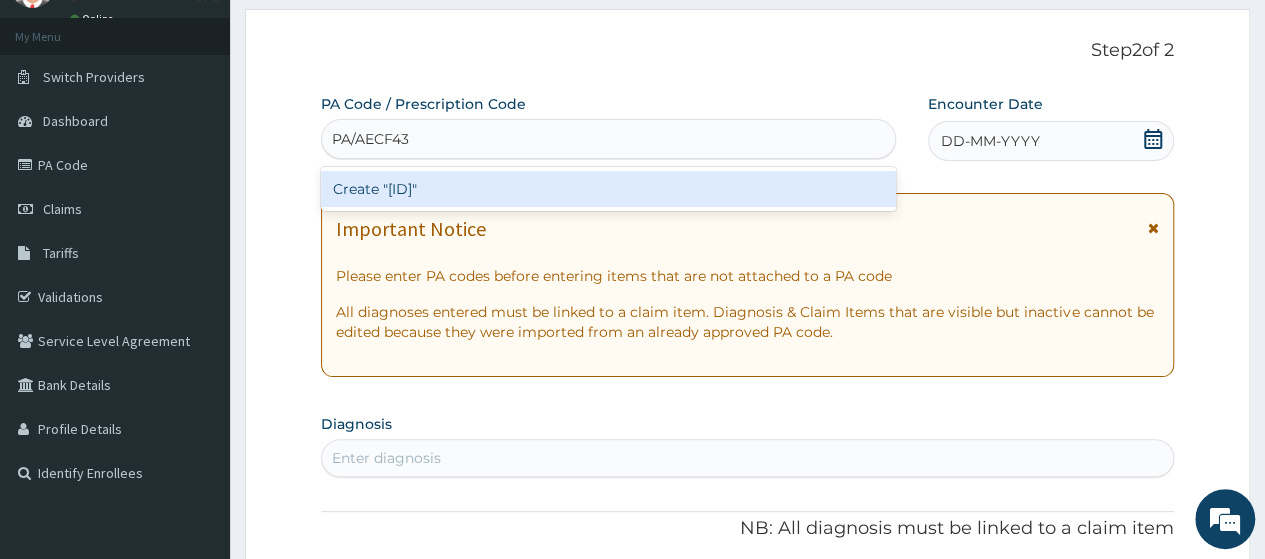 click on "Create "PA/AECF43"" at bounding box center [608, 189] 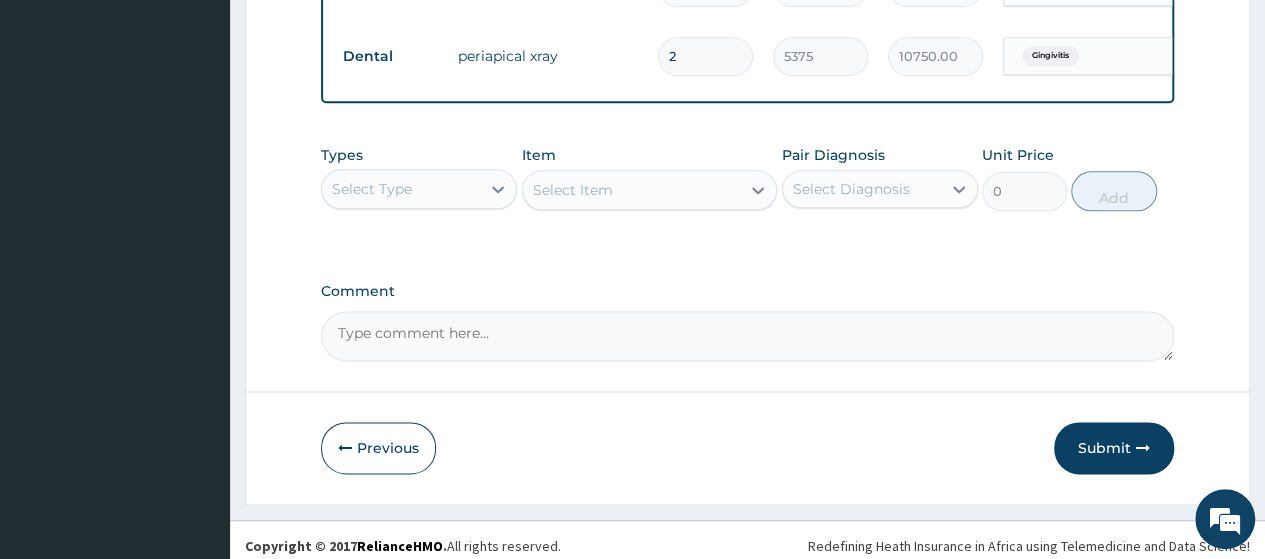 scroll, scrollTop: 1146, scrollLeft: 0, axis: vertical 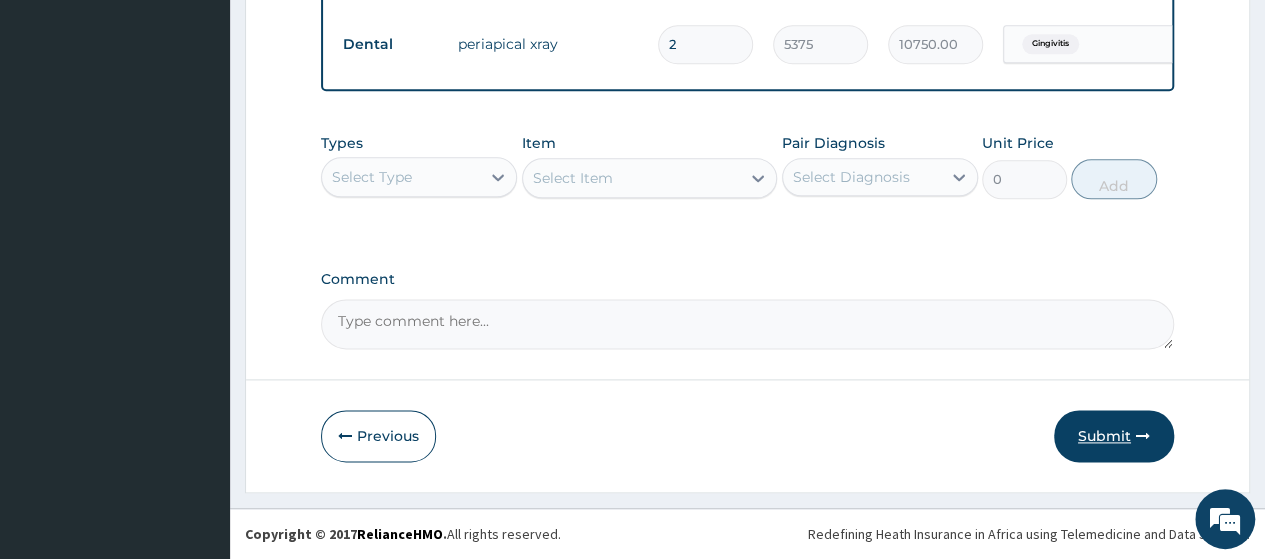 click on "Submit" at bounding box center (1114, 436) 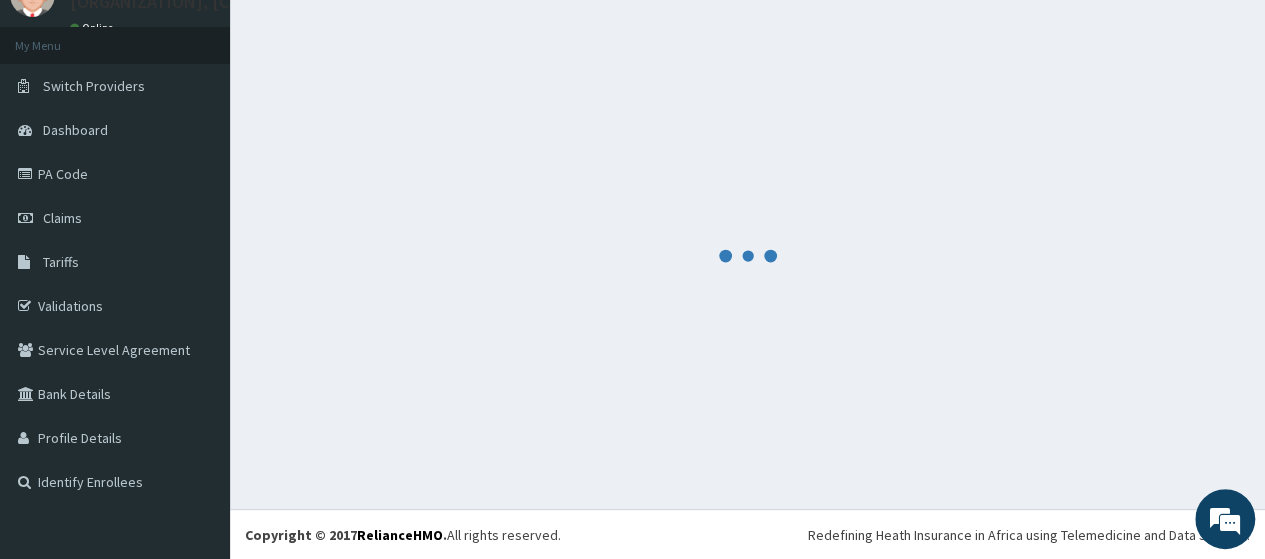 scroll, scrollTop: 1146, scrollLeft: 0, axis: vertical 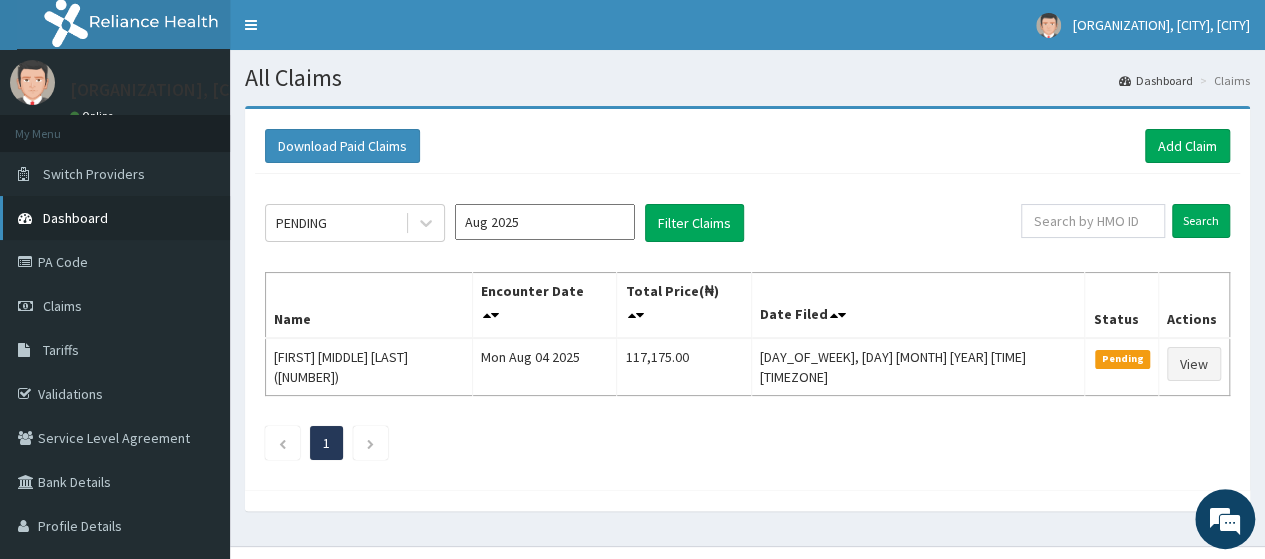 click on "Dashboard" at bounding box center [115, 218] 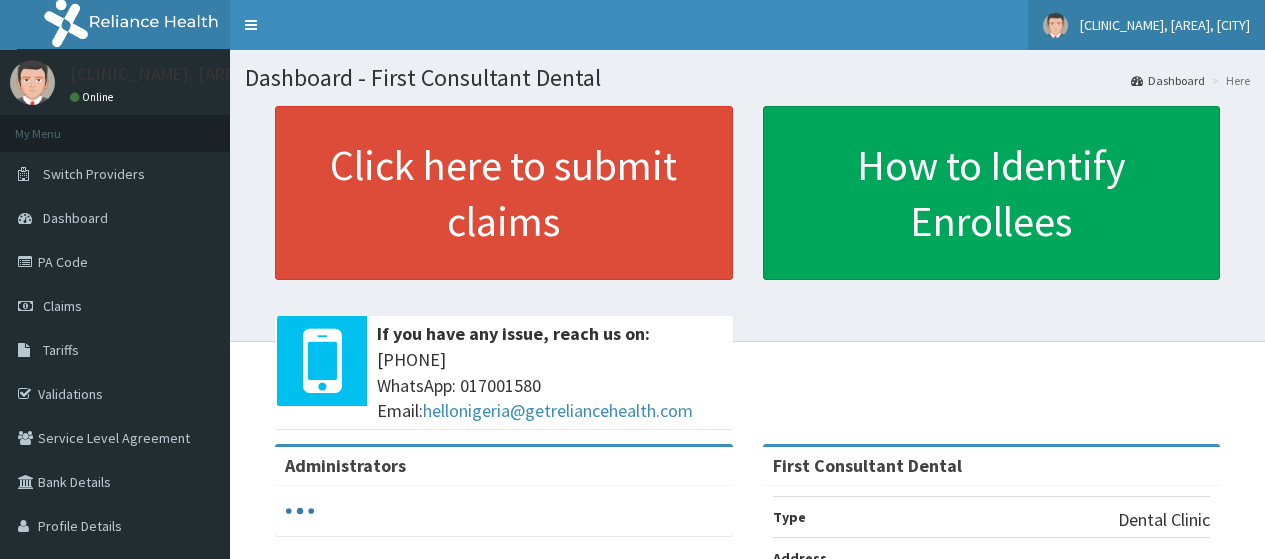scroll, scrollTop: 0, scrollLeft: 0, axis: both 